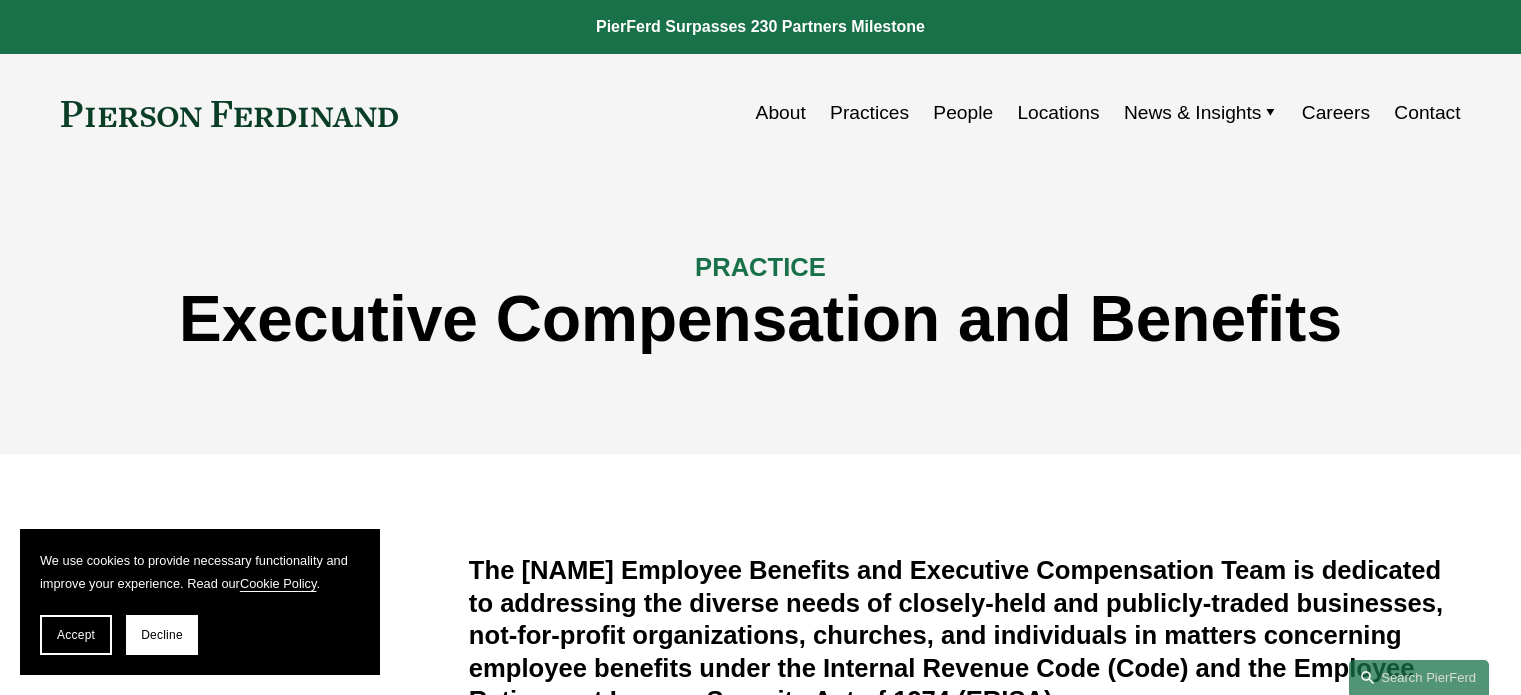 scroll, scrollTop: 0, scrollLeft: 0, axis: both 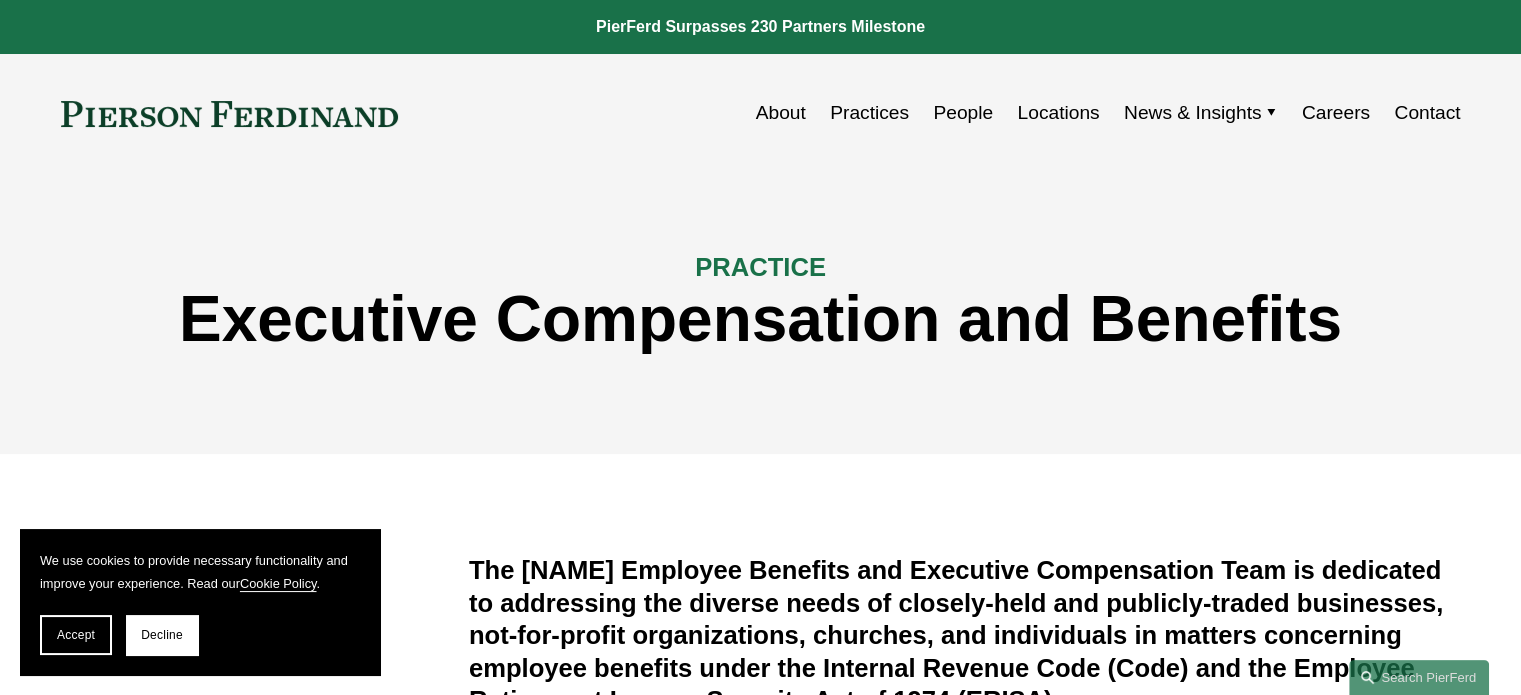 click at bounding box center [230, 114] 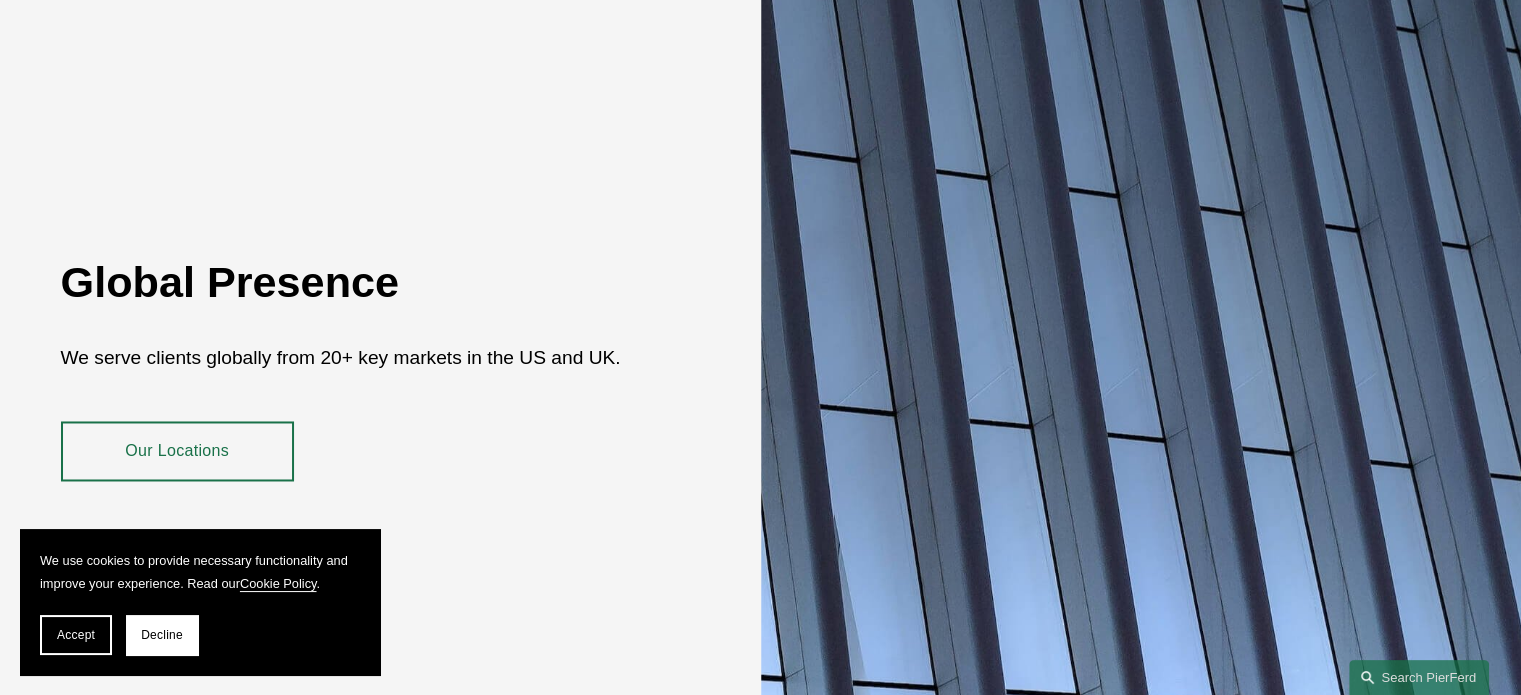 scroll, scrollTop: 3695, scrollLeft: 0, axis: vertical 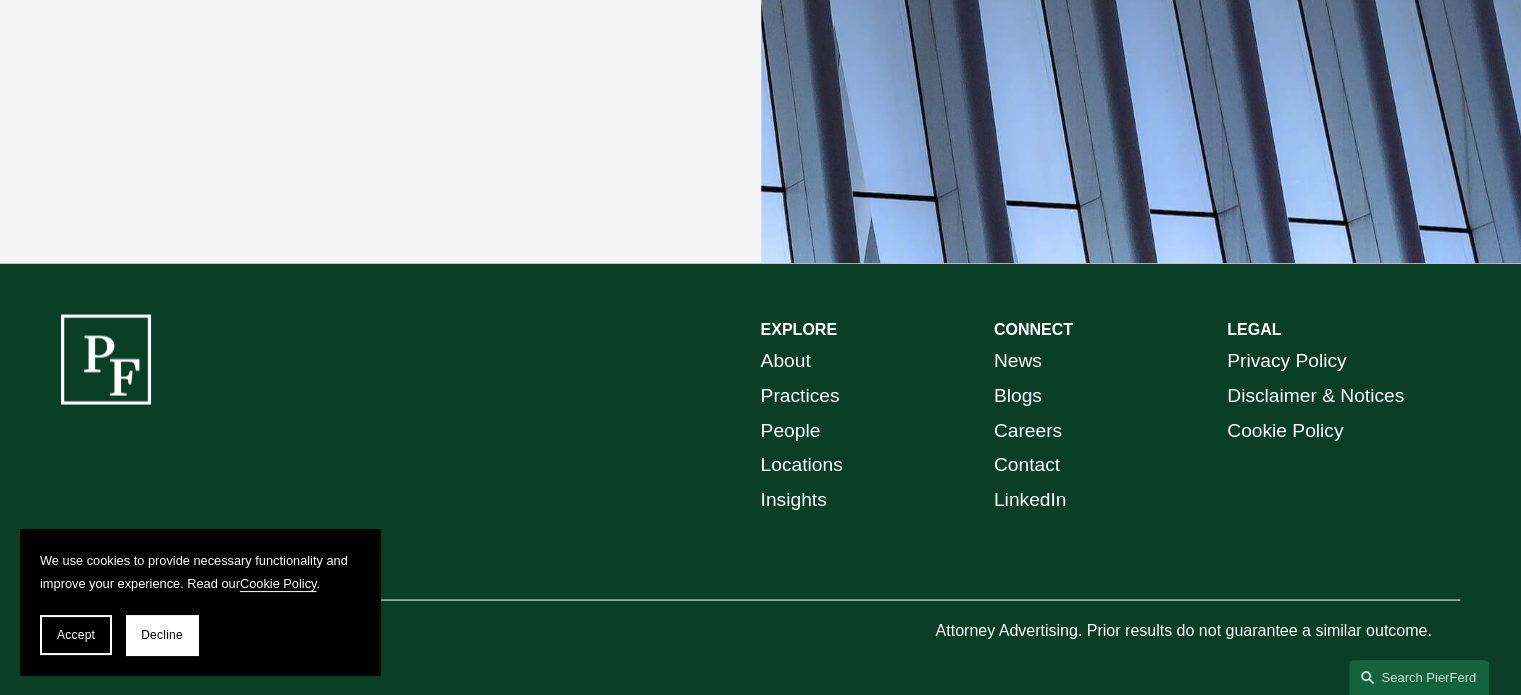 click on "Locations" at bounding box center [802, 464] 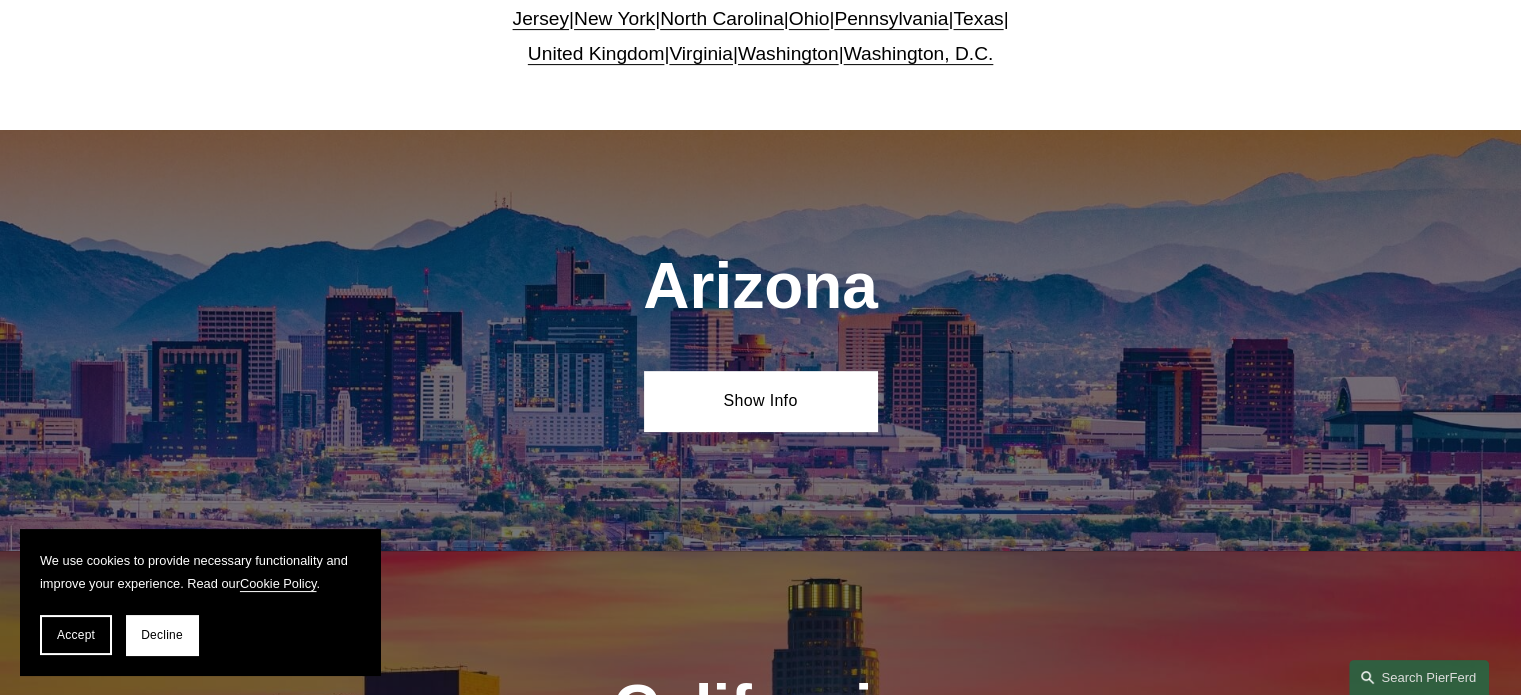 scroll, scrollTop: 1000, scrollLeft: 0, axis: vertical 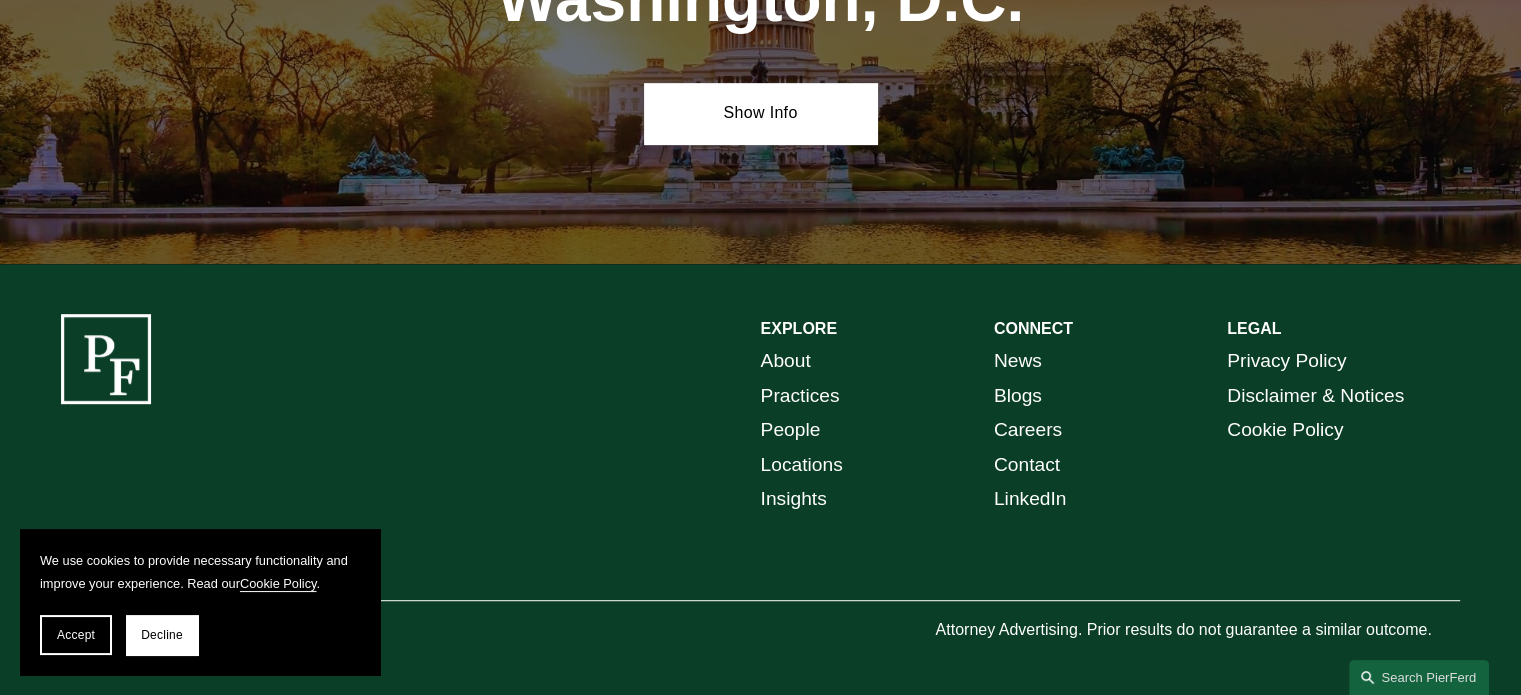 click on "People" at bounding box center [791, 430] 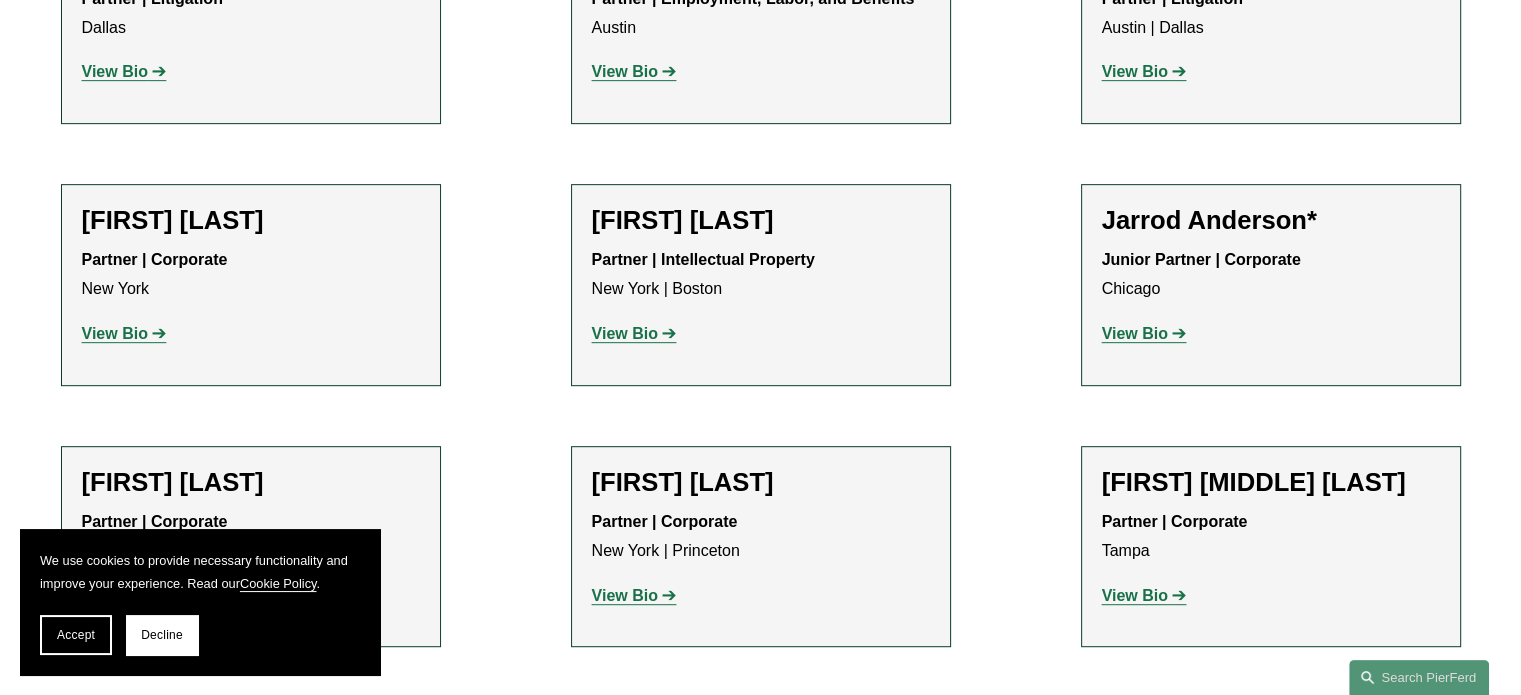 scroll, scrollTop: 1000, scrollLeft: 0, axis: vertical 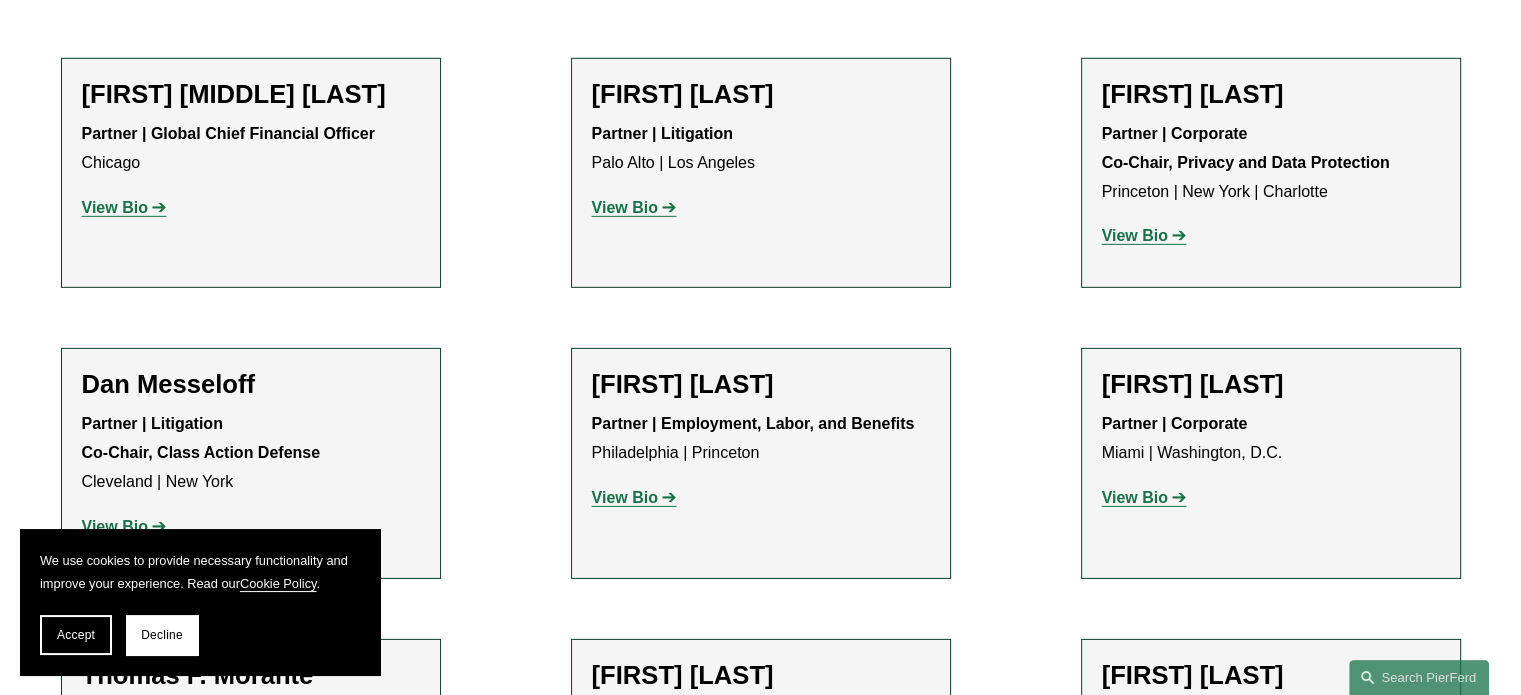 click on "View Bio" 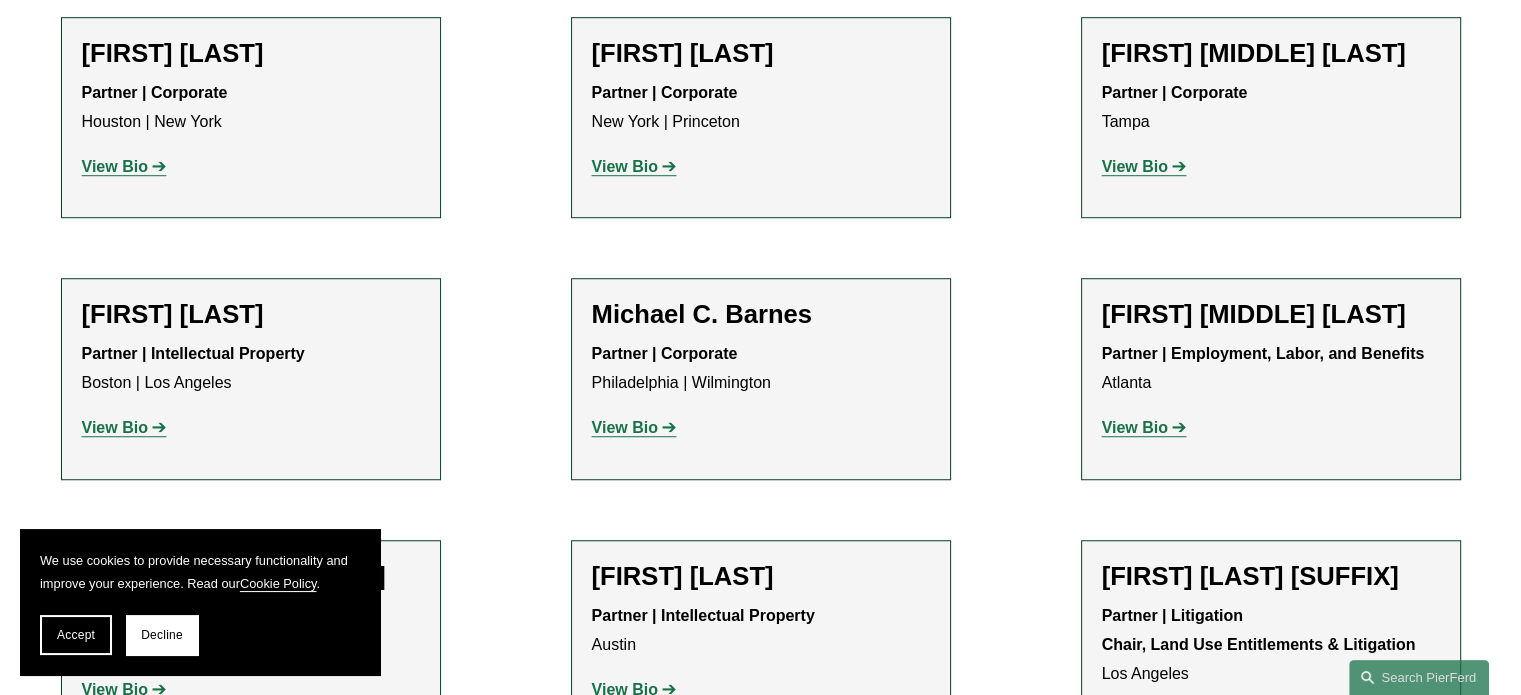 scroll, scrollTop: 0, scrollLeft: 0, axis: both 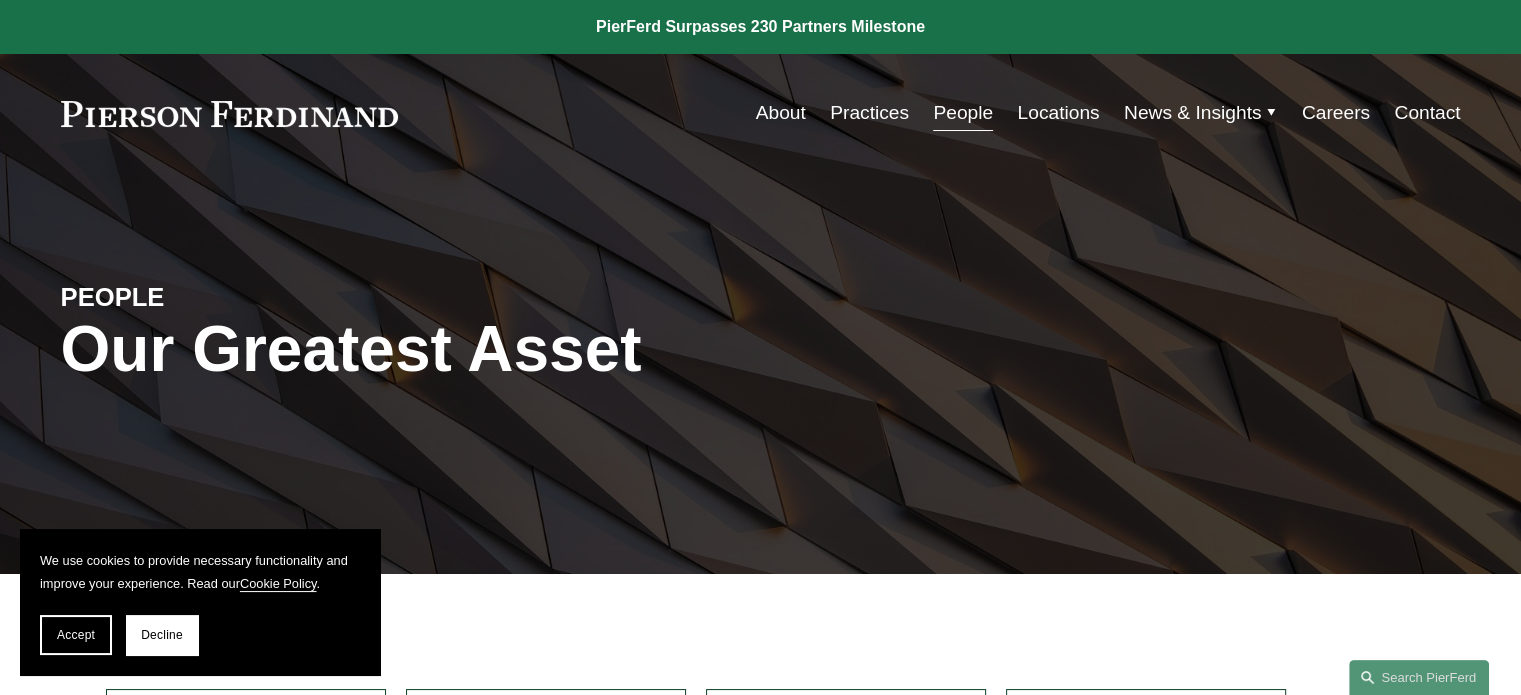 click on "Locations" at bounding box center [1058, 113] 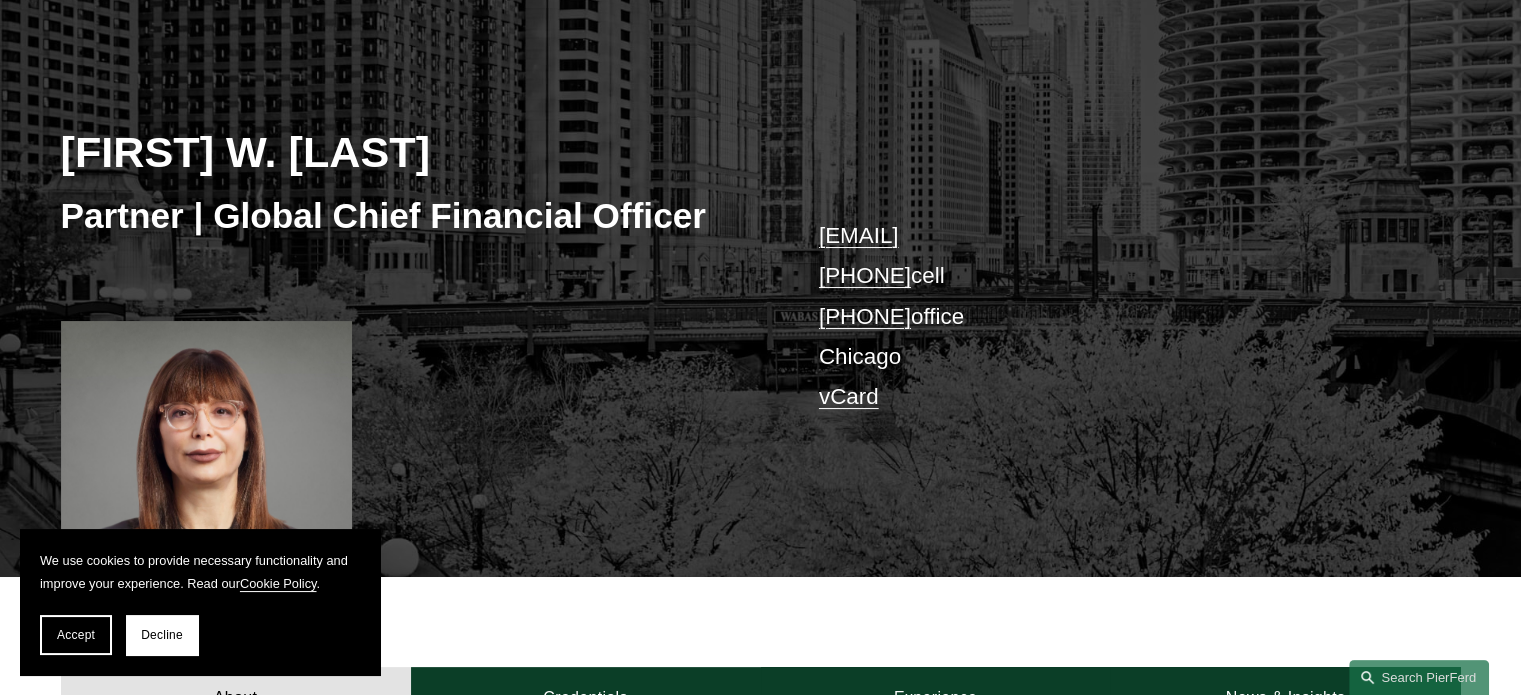 scroll, scrollTop: 200, scrollLeft: 0, axis: vertical 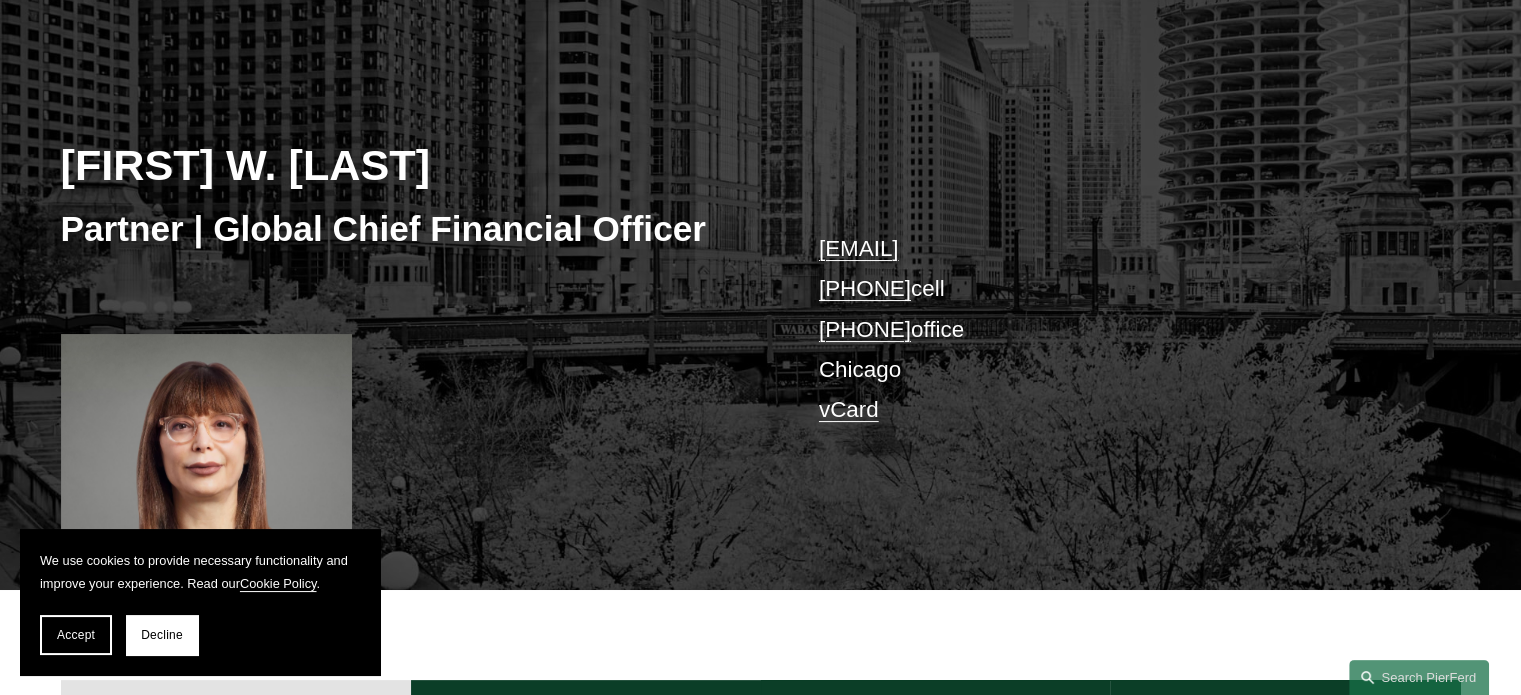 click on "vCard" at bounding box center [849, 409] 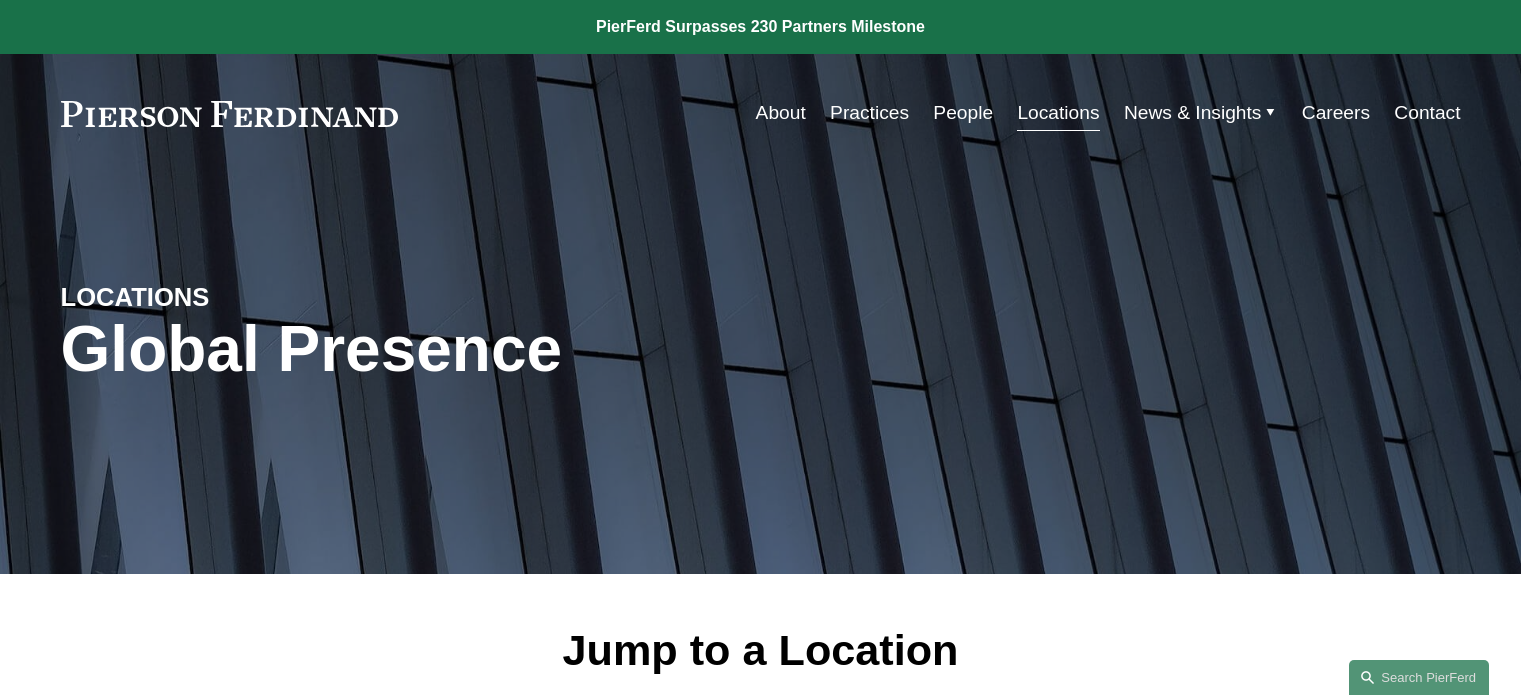 scroll, scrollTop: 0, scrollLeft: 0, axis: both 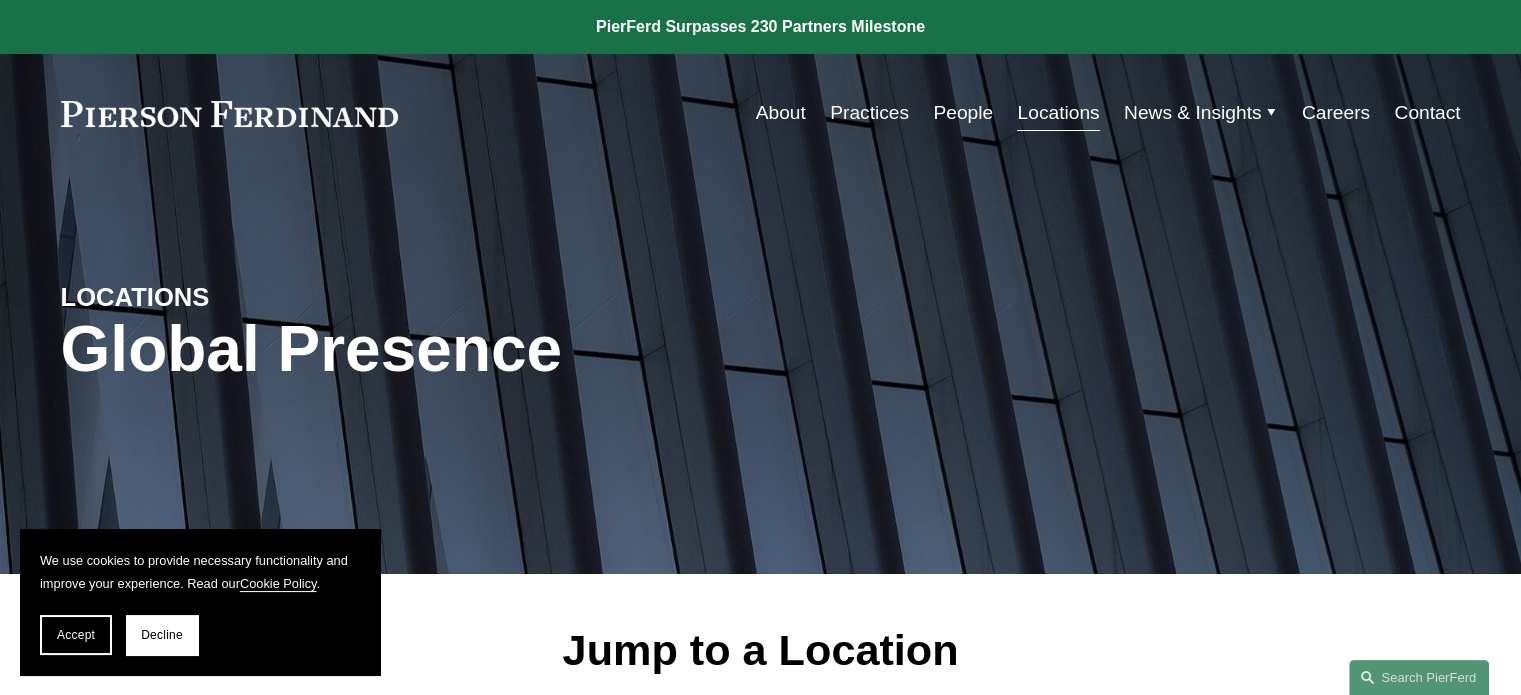 click on "Contact" at bounding box center (1427, 113) 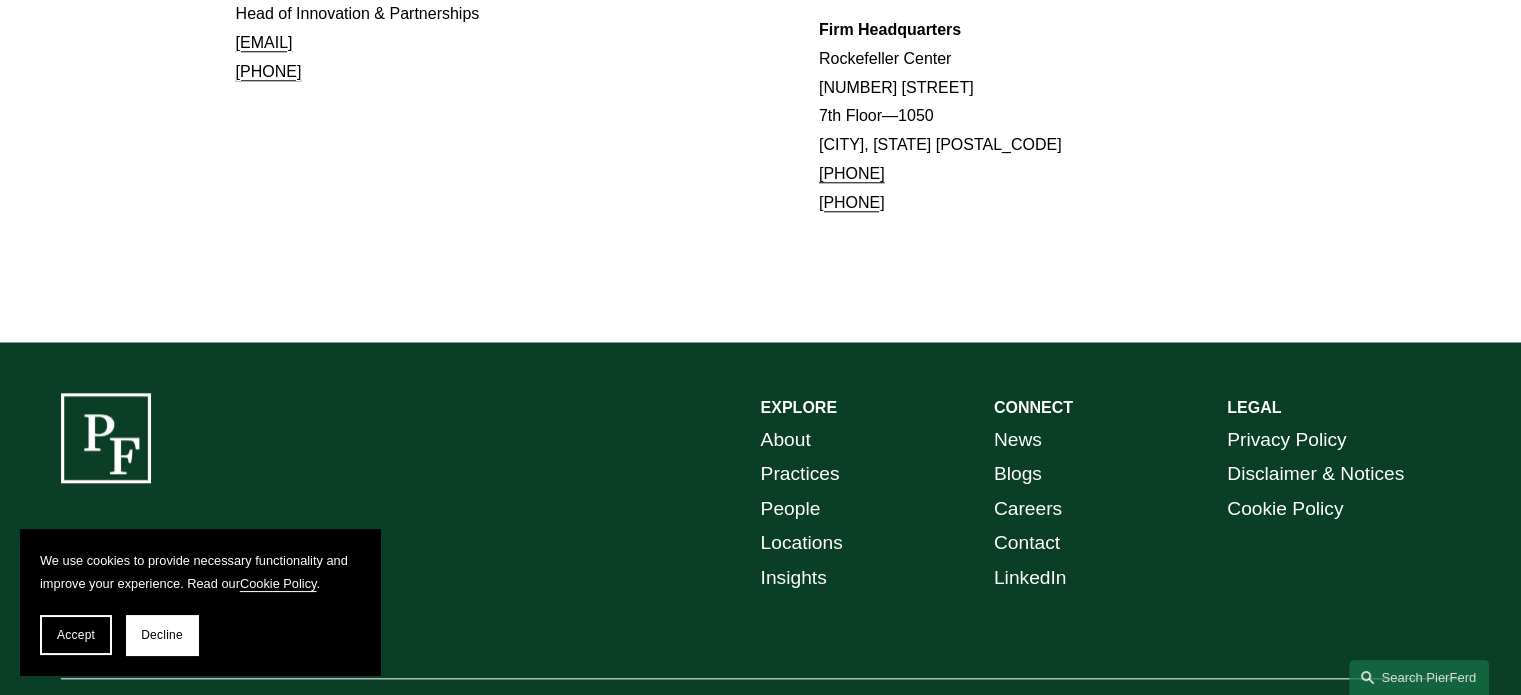 scroll, scrollTop: 1708, scrollLeft: 0, axis: vertical 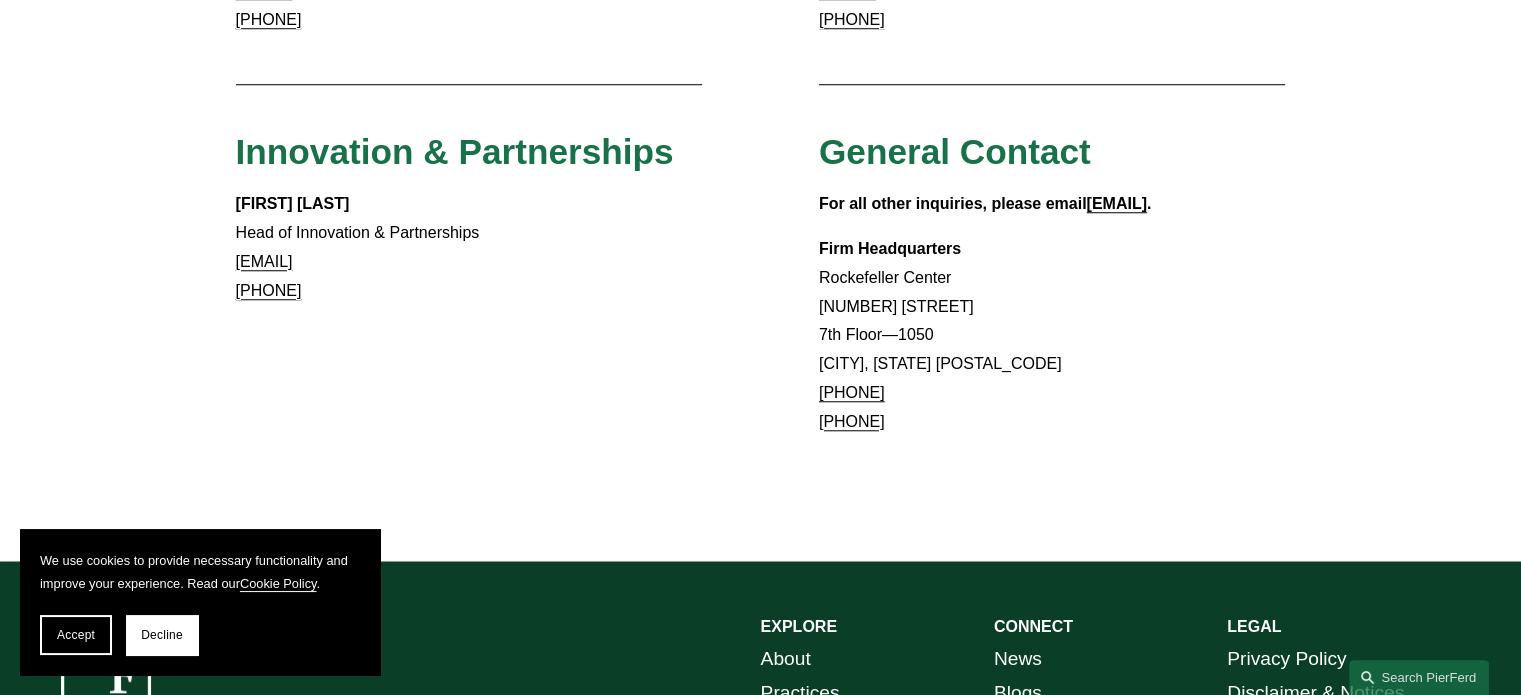 click on "Firm Headquarters [LOCATION] [NUMBER] [STREET] [NUMBER]—[NUMBER] [CITY], [STATE] [POSTAL_CODE] [PHONE] [PHONE]" at bounding box center (1052, 336) 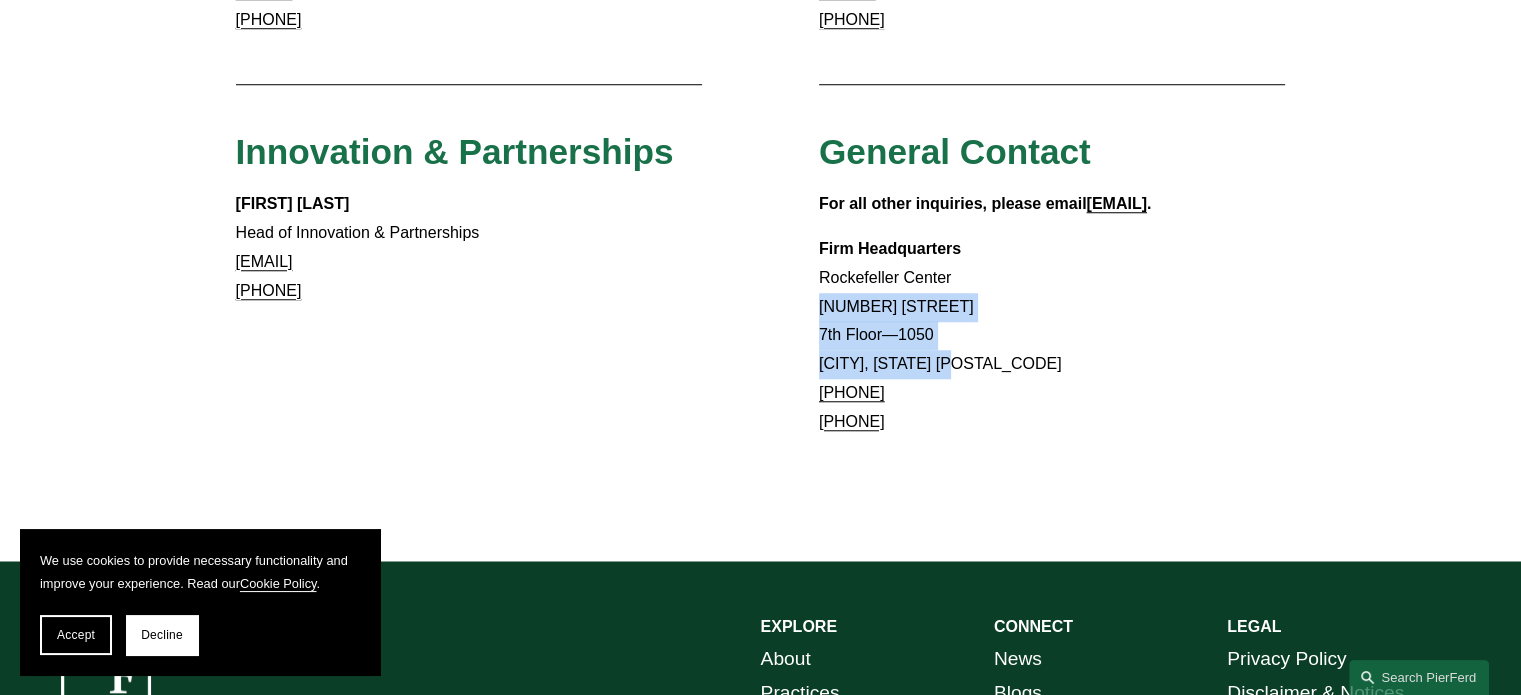 drag, startPoint x: 963, startPoint y: 357, endPoint x: 815, endPoint y: 316, distance: 153.57408 